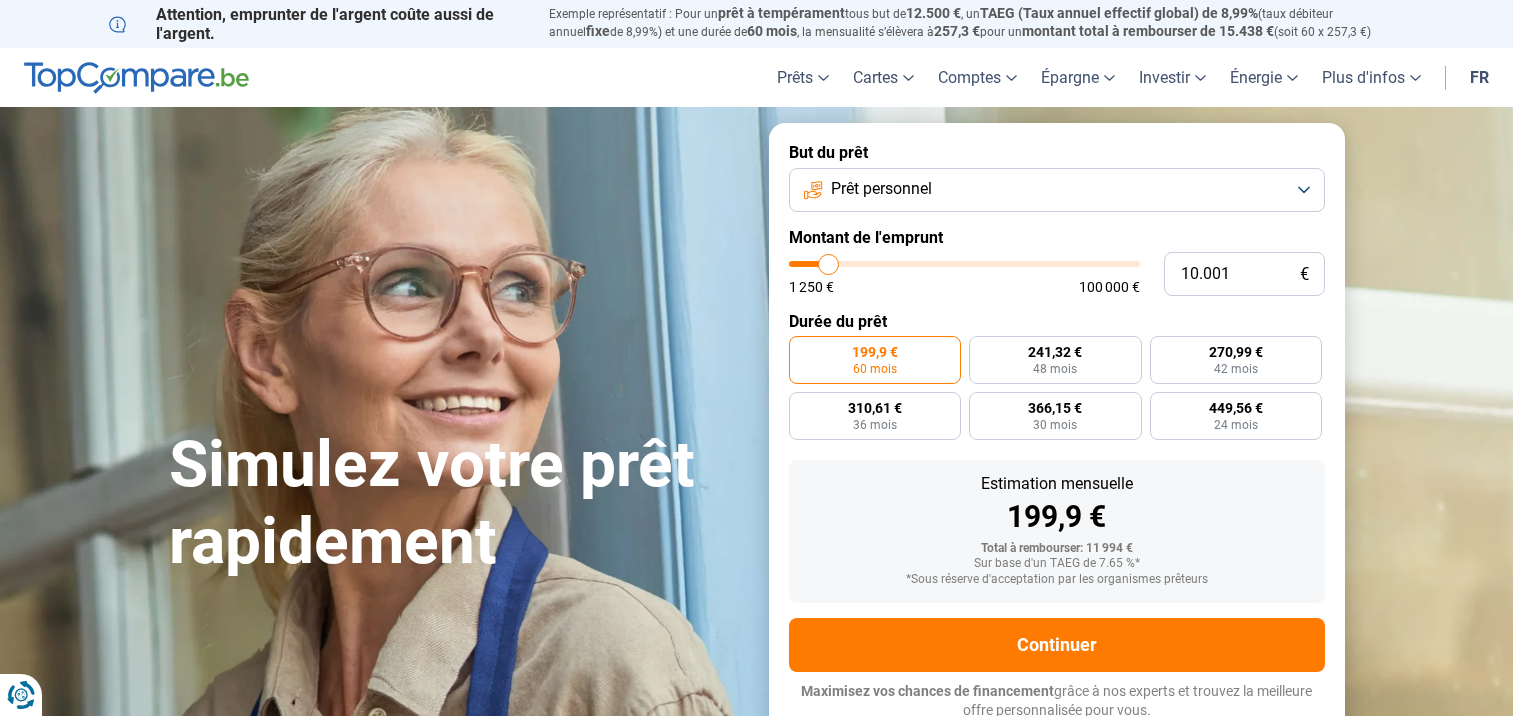 scroll, scrollTop: 0, scrollLeft: 0, axis: both 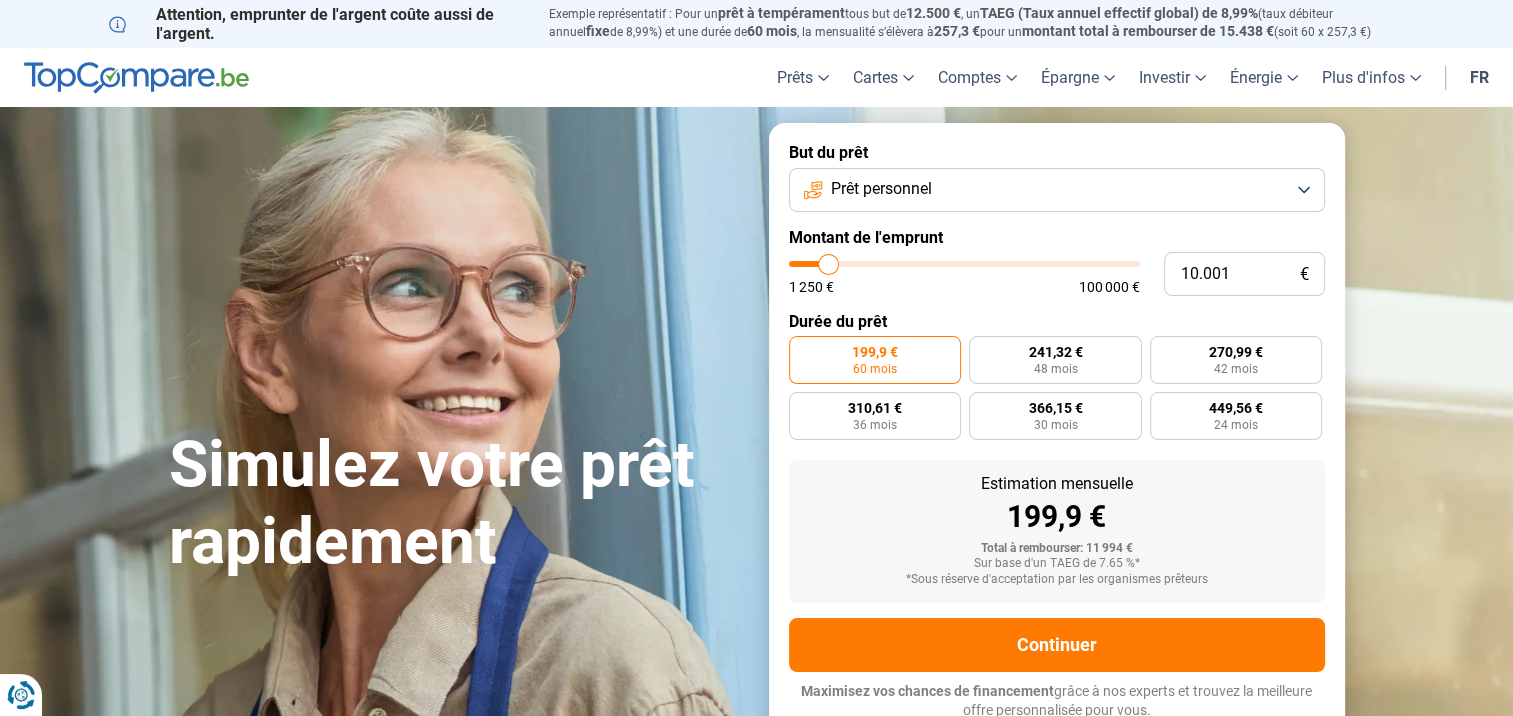 type on "100.000" 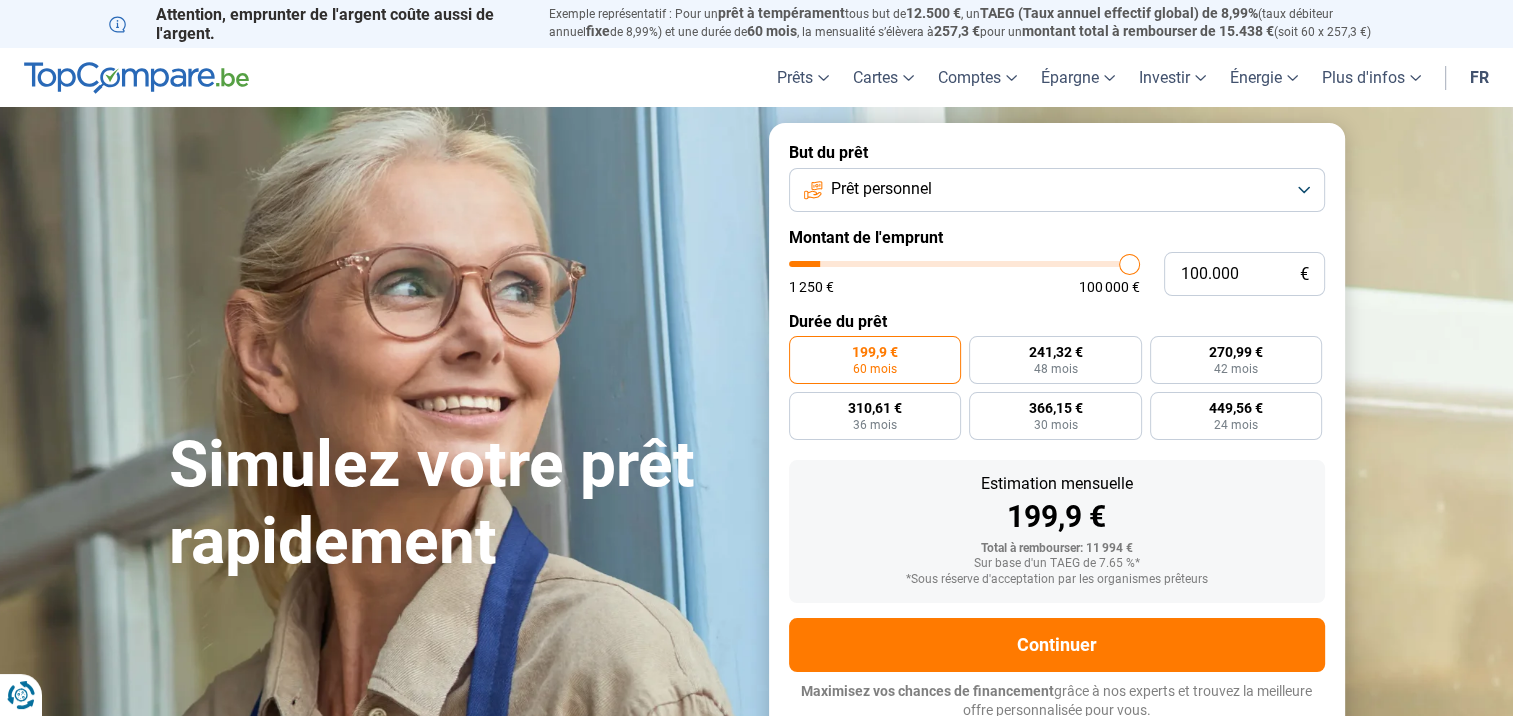 type on "100000" 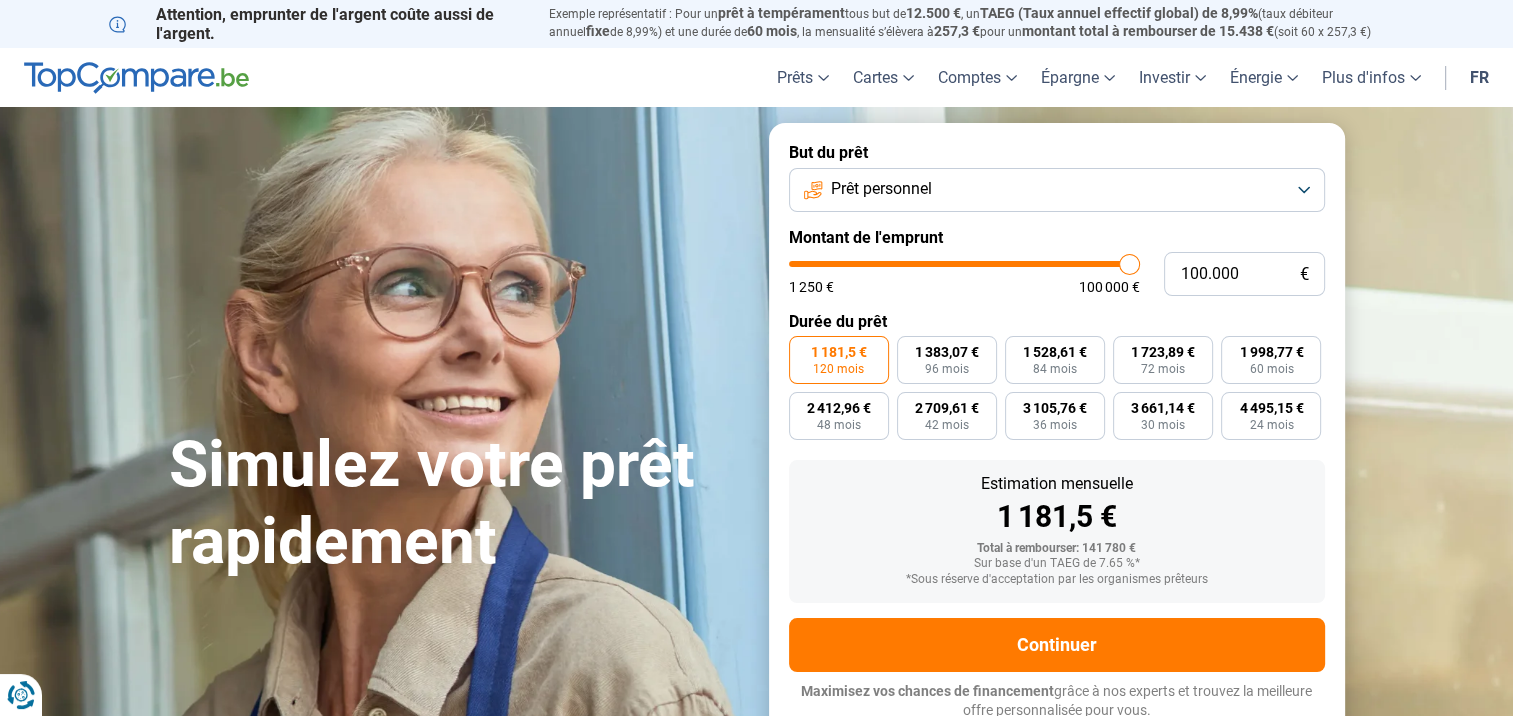 scroll, scrollTop: 6, scrollLeft: 0, axis: vertical 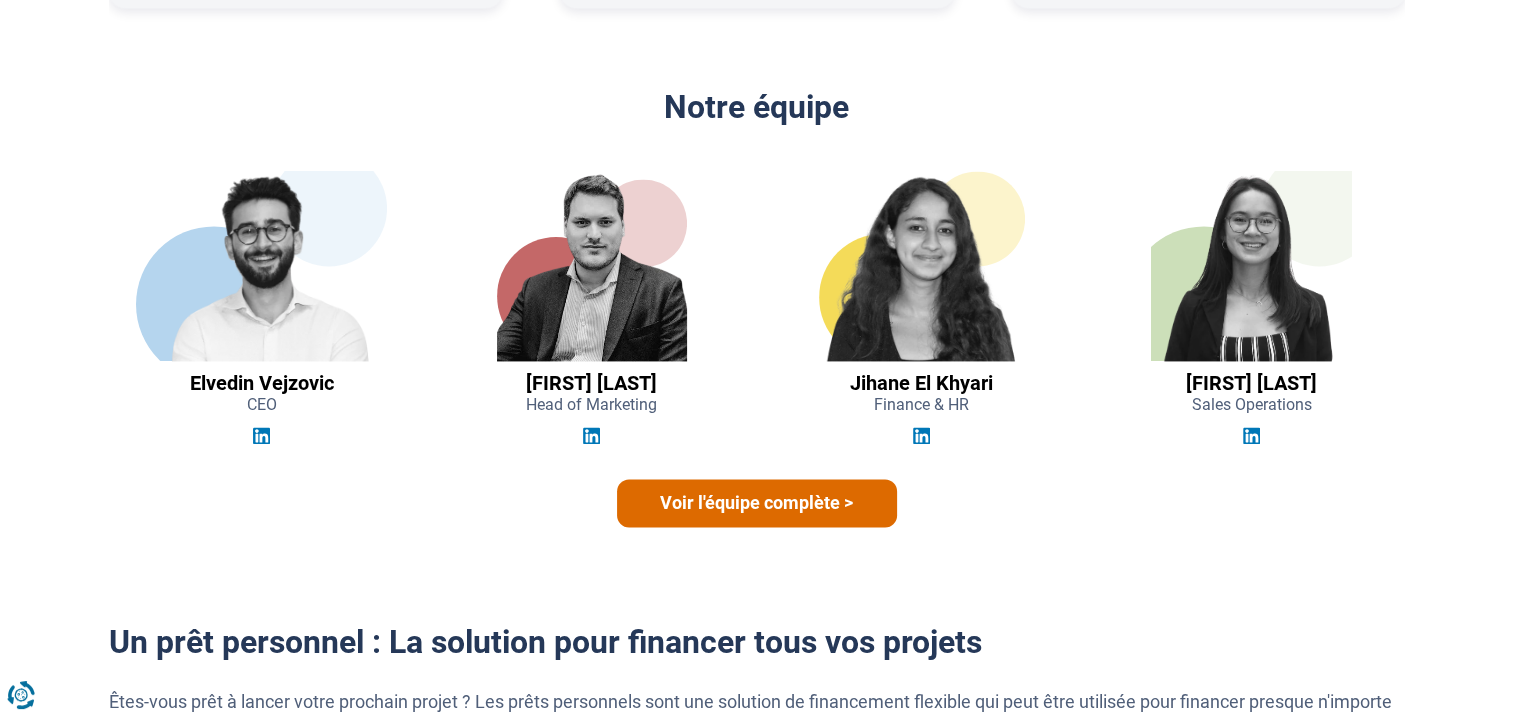 click on "Voir l'équipe complète >" at bounding box center [757, 503] 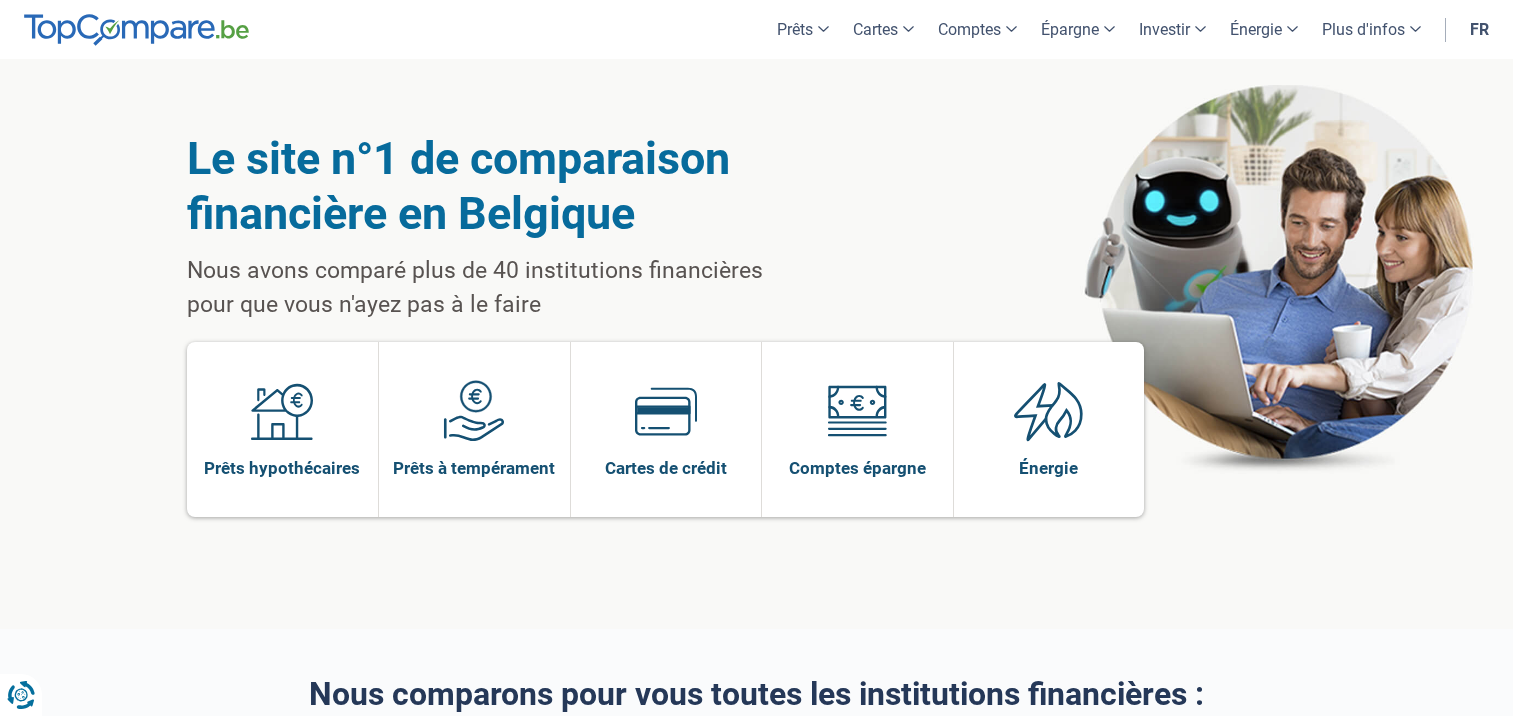 scroll, scrollTop: 0, scrollLeft: 0, axis: both 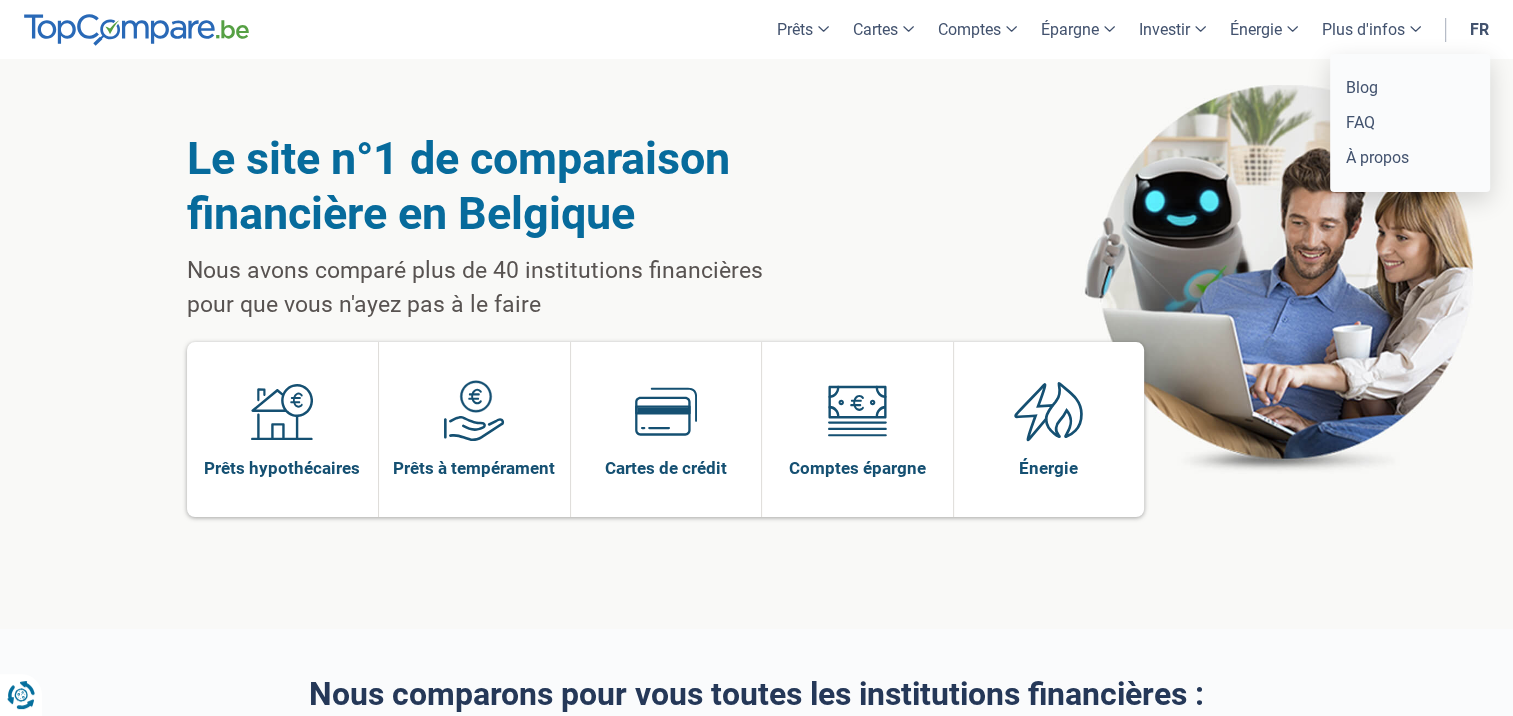 click on "Plus d'infos" at bounding box center [1371, 29] 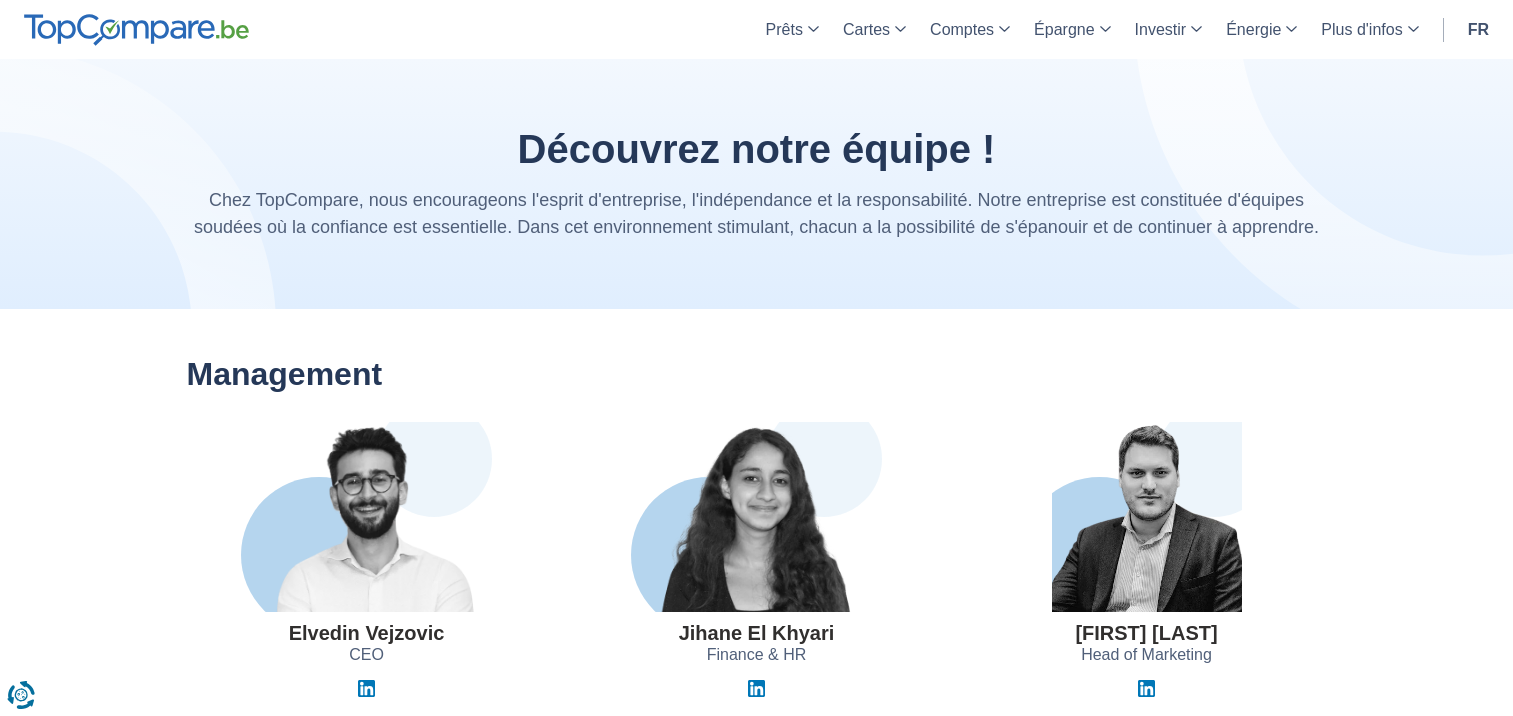 scroll, scrollTop: 0, scrollLeft: 0, axis: both 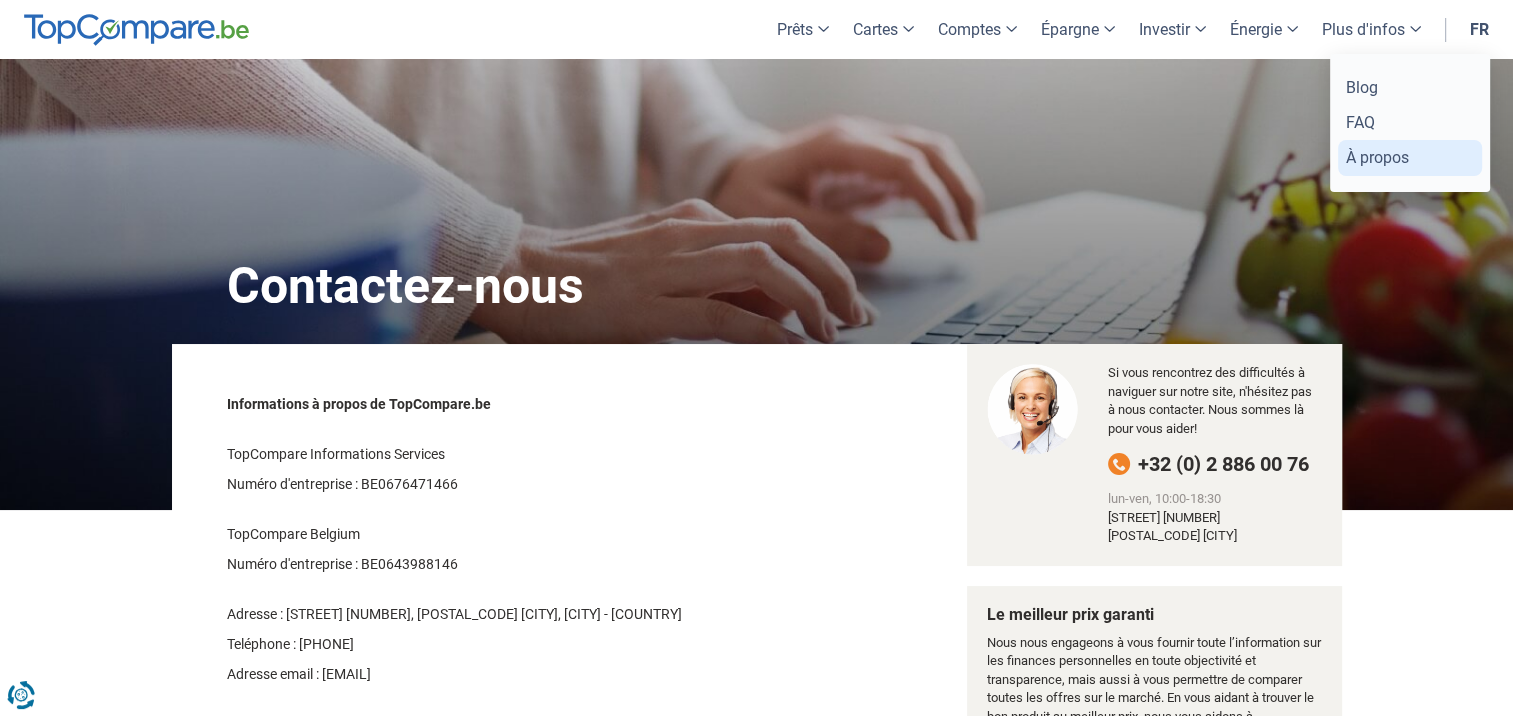 click on "À propos" at bounding box center (1410, 157) 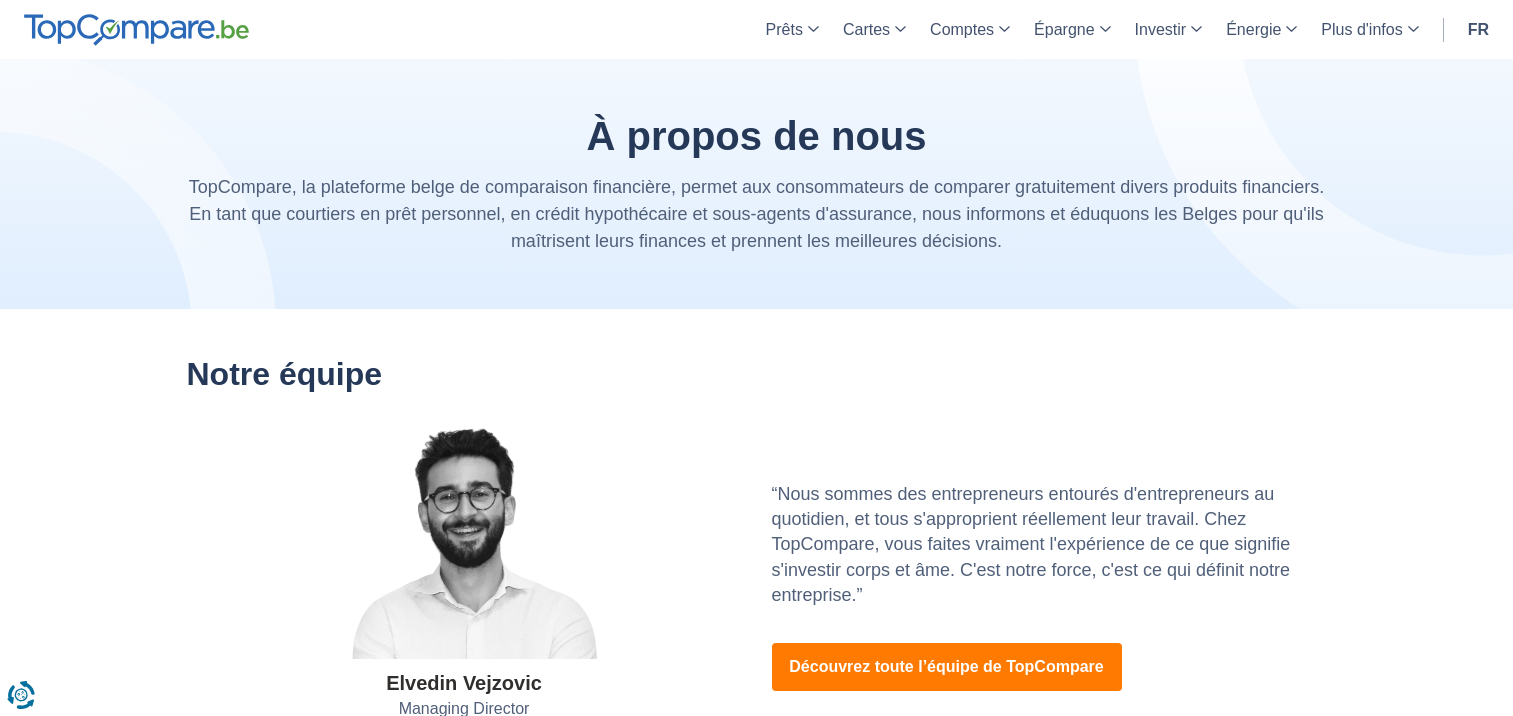scroll, scrollTop: 0, scrollLeft: 0, axis: both 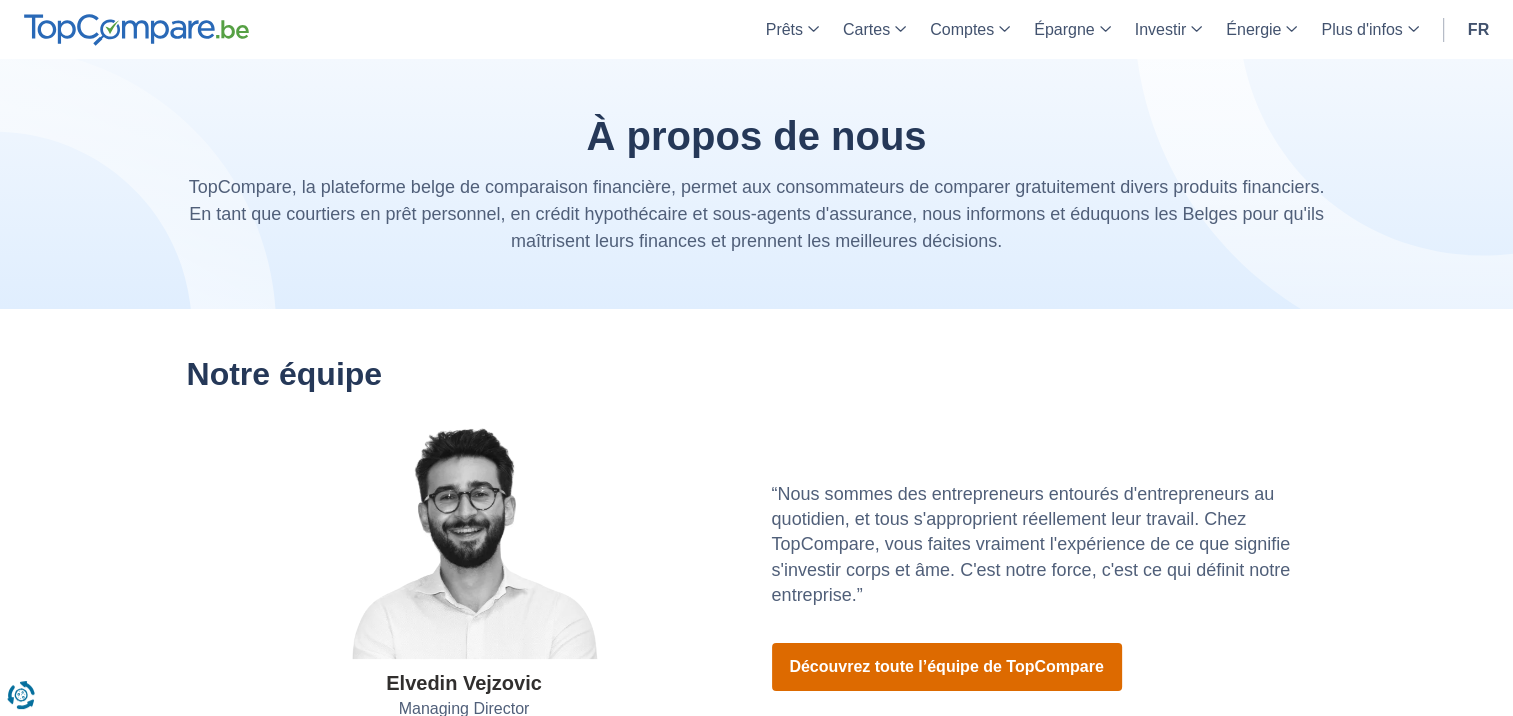 click on "Découvrez toute l’équipe de TopCompare" at bounding box center (947, 667) 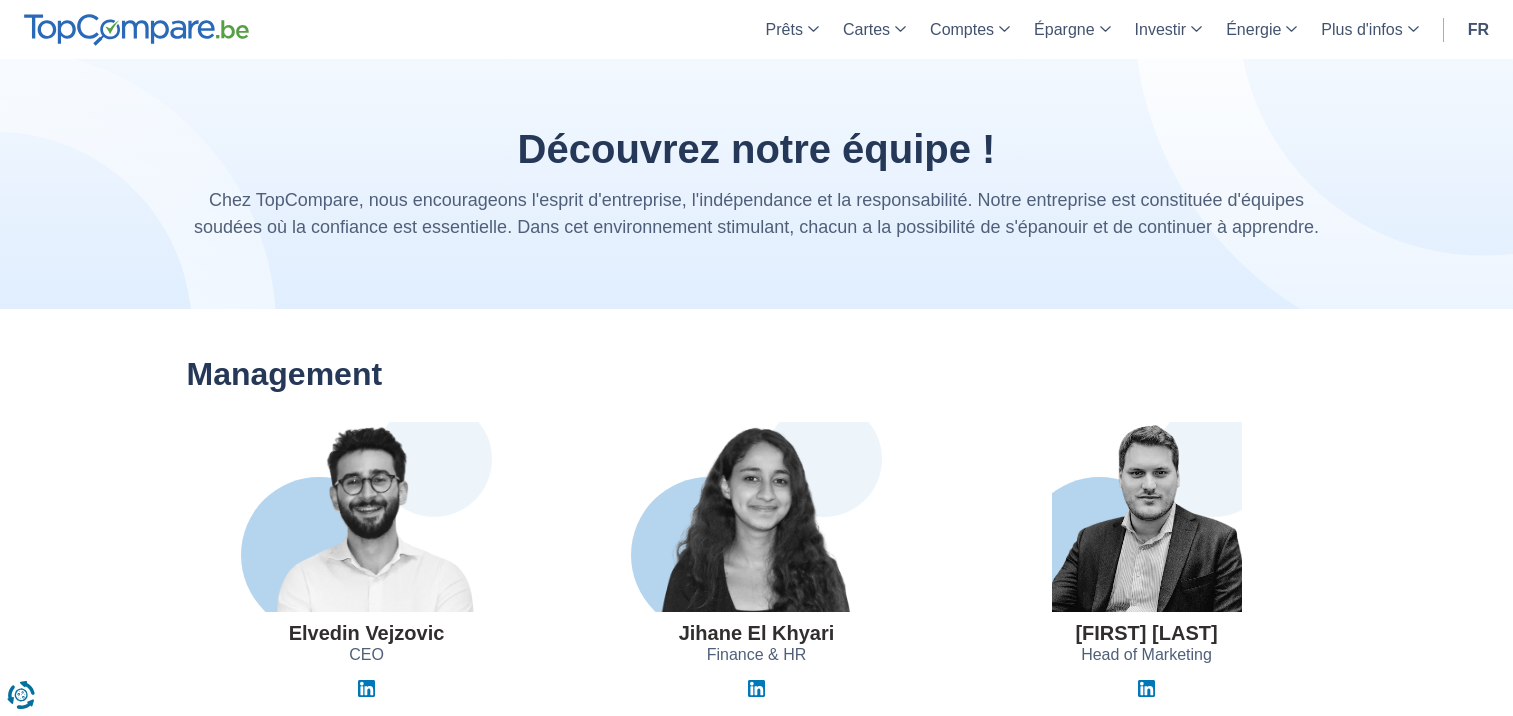 scroll, scrollTop: 0, scrollLeft: 0, axis: both 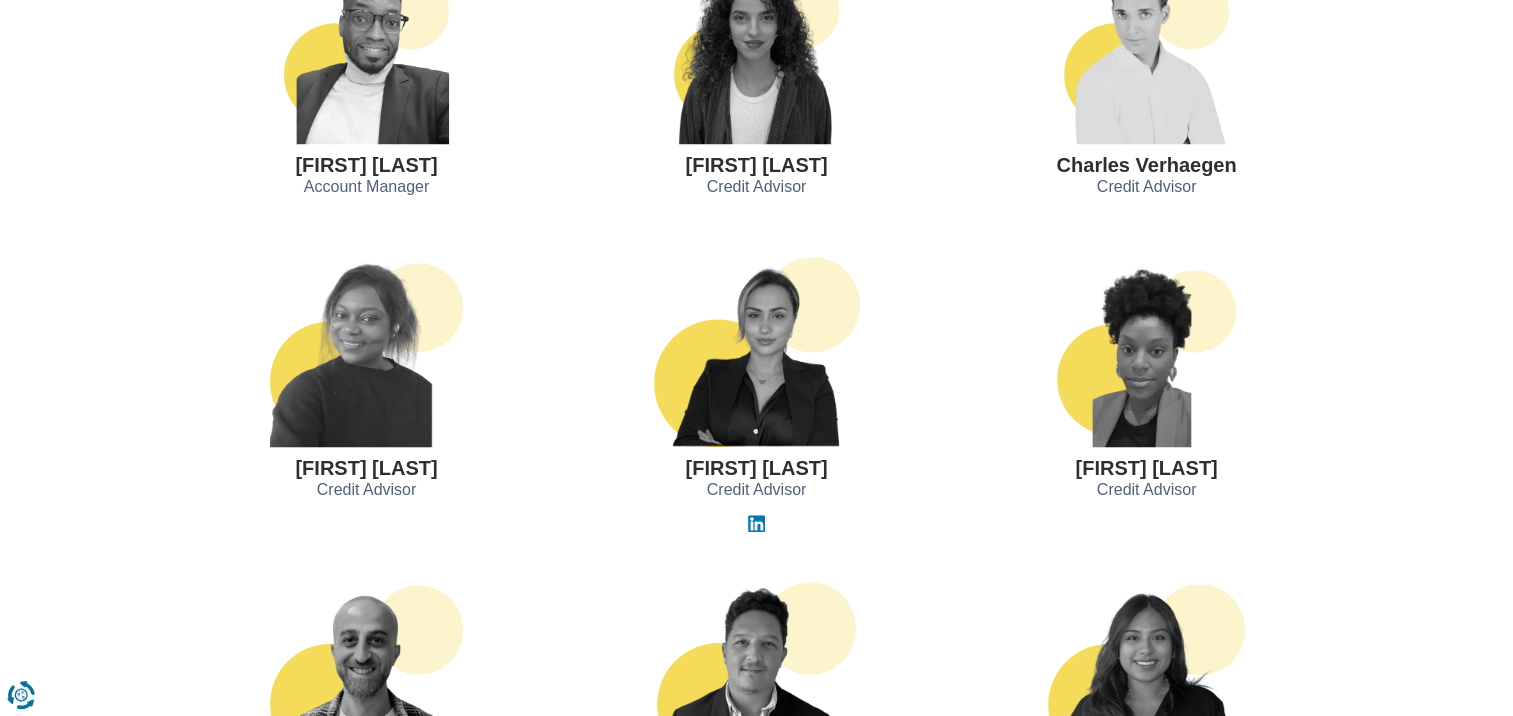 click at bounding box center (757, 352) 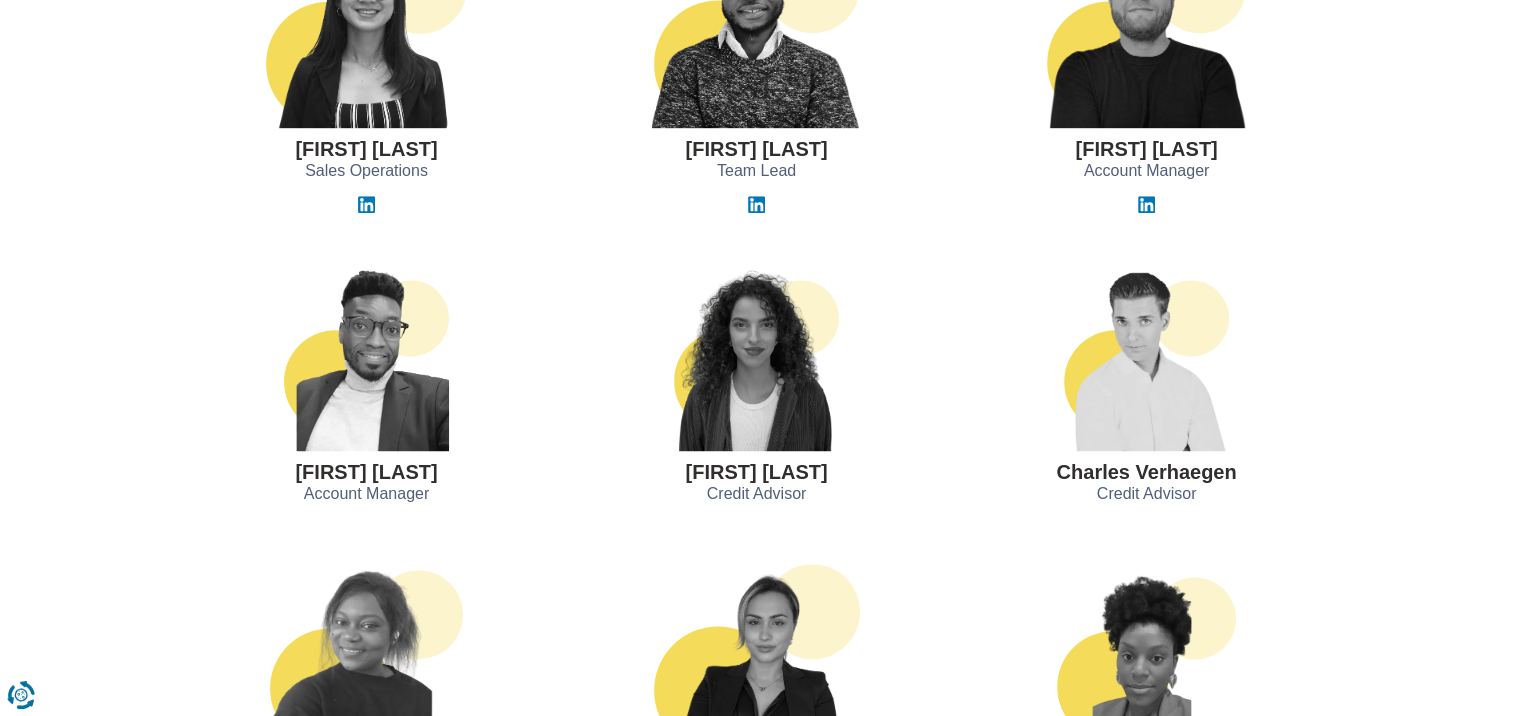 scroll, scrollTop: 1266, scrollLeft: 0, axis: vertical 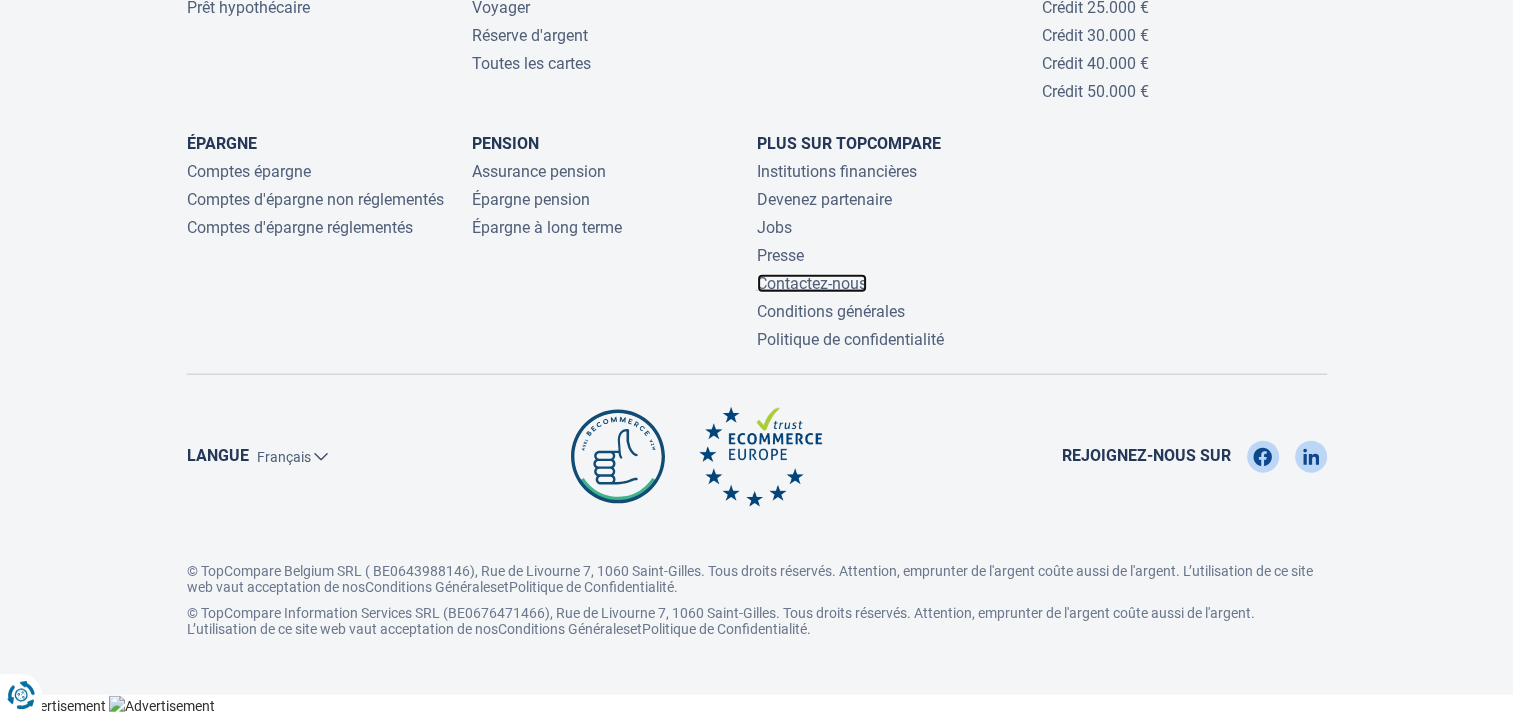 click on "Contactez-nous" at bounding box center (812, 283) 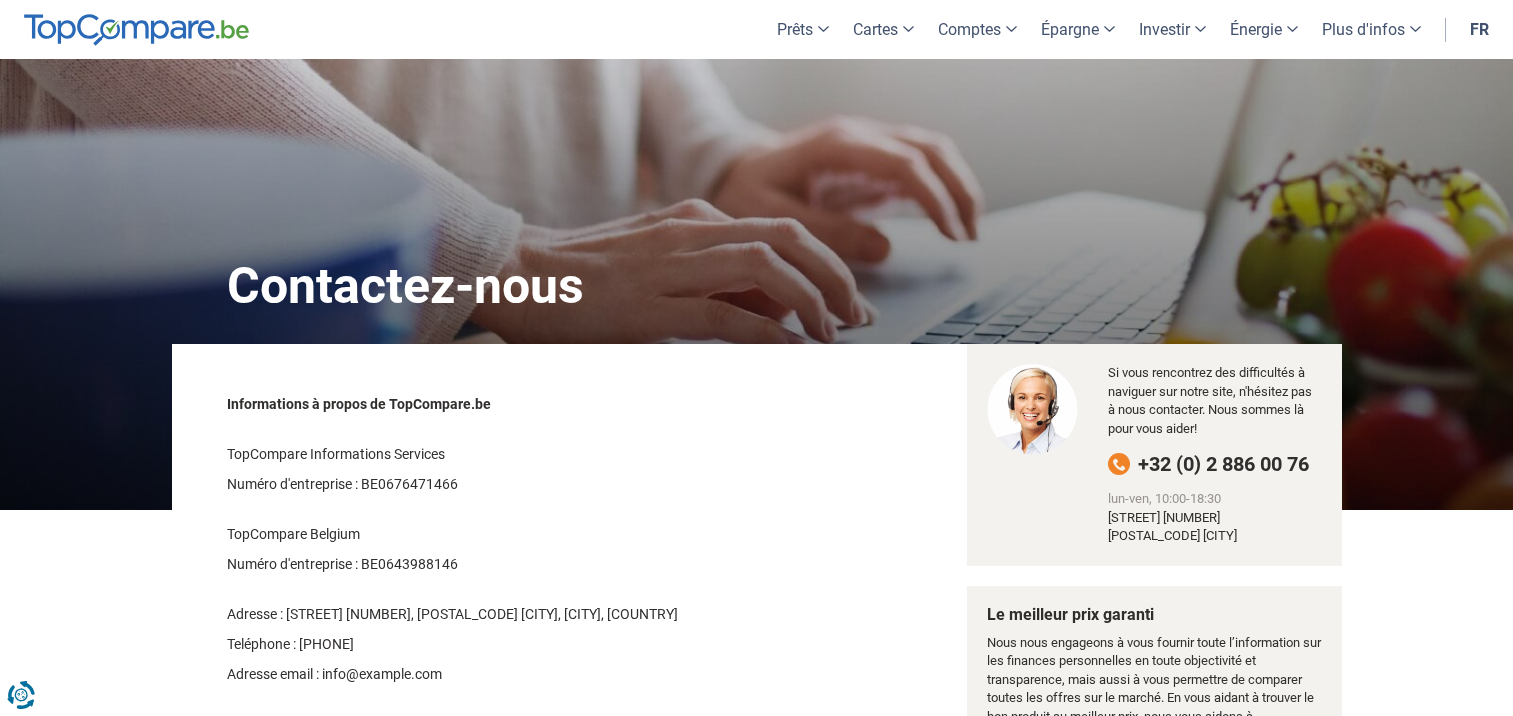 scroll, scrollTop: 0, scrollLeft: 0, axis: both 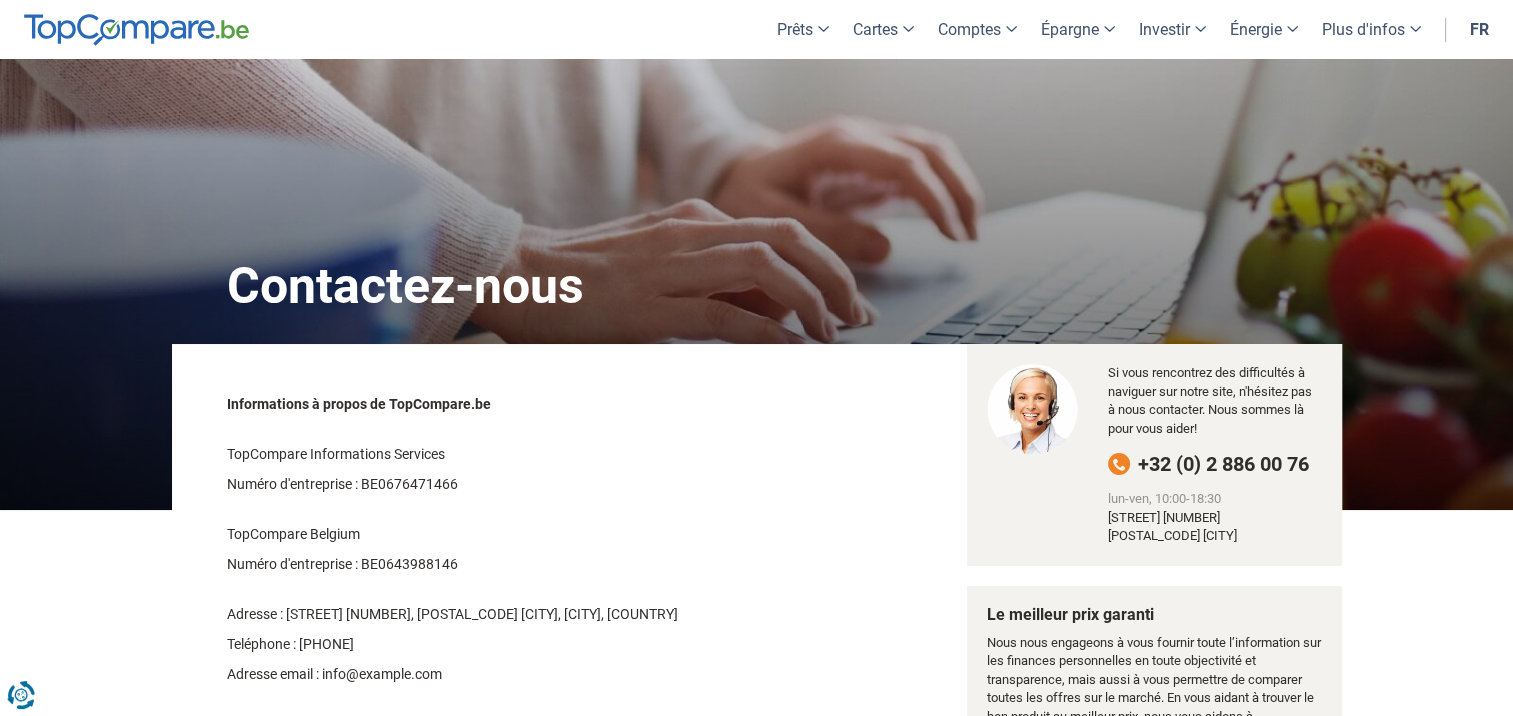 drag, startPoint x: 455, startPoint y: 673, endPoint x: 322, endPoint y: 674, distance: 133.00375 